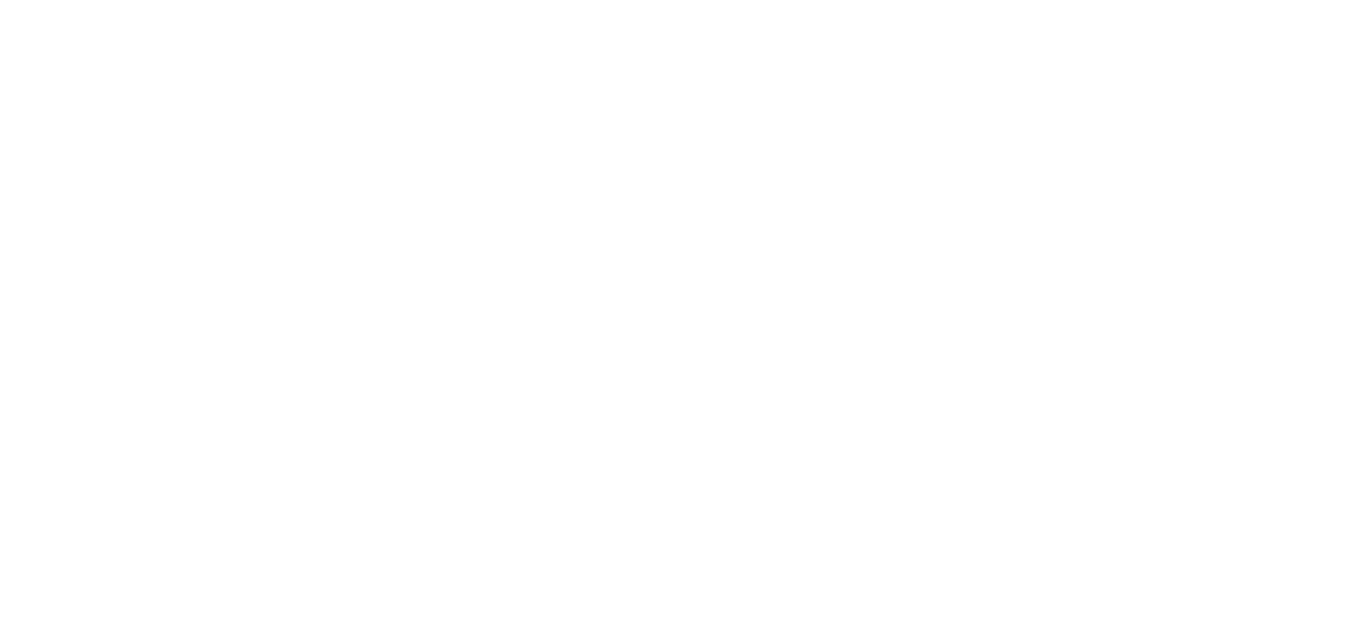 scroll, scrollTop: 0, scrollLeft: 0, axis: both 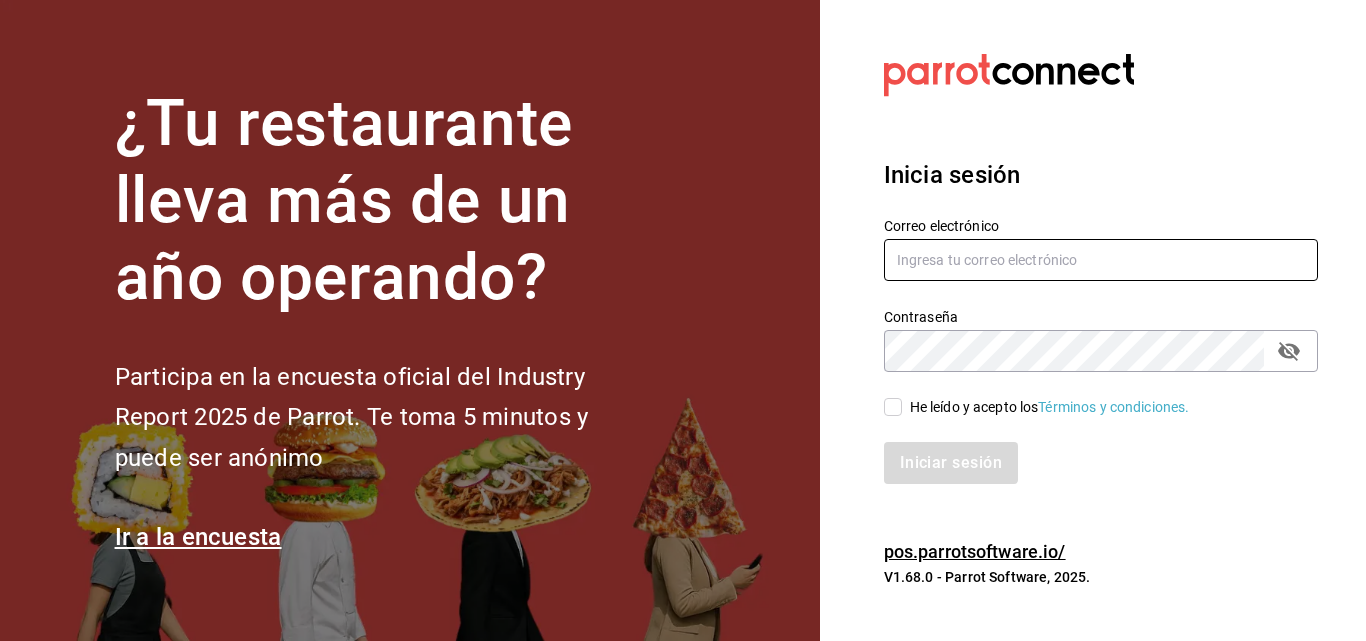 click at bounding box center [1101, 260] 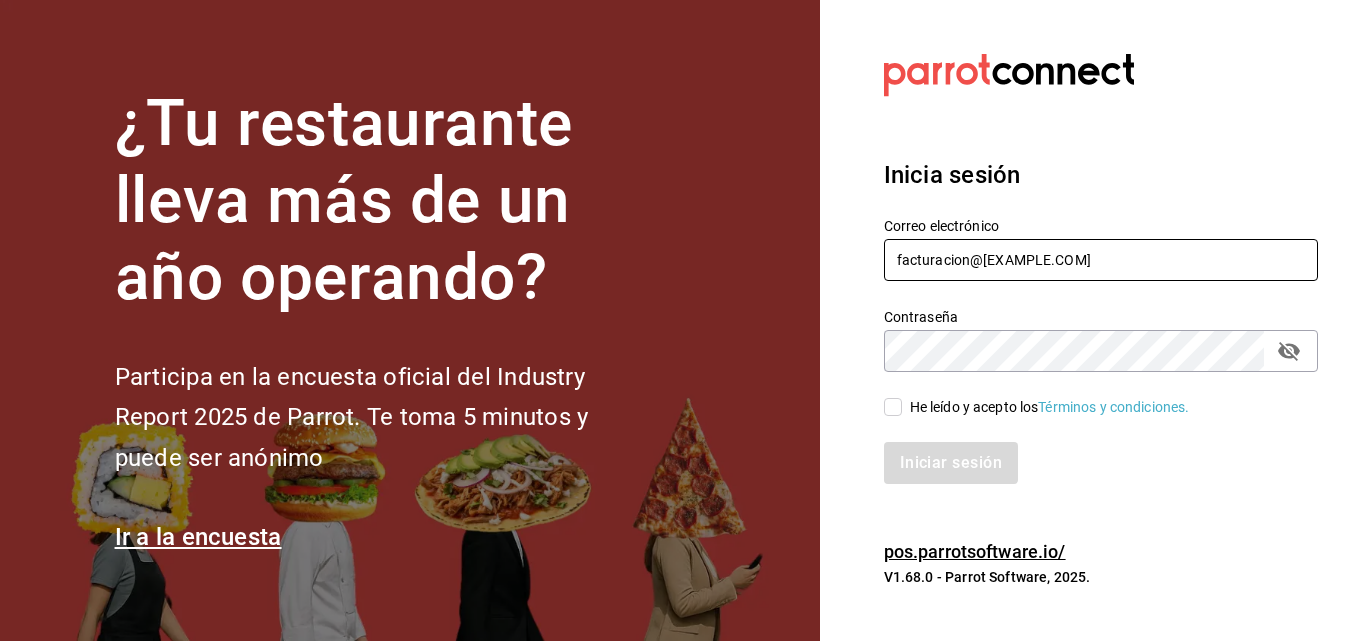 type on "facturacion@sanjuangrill.com" 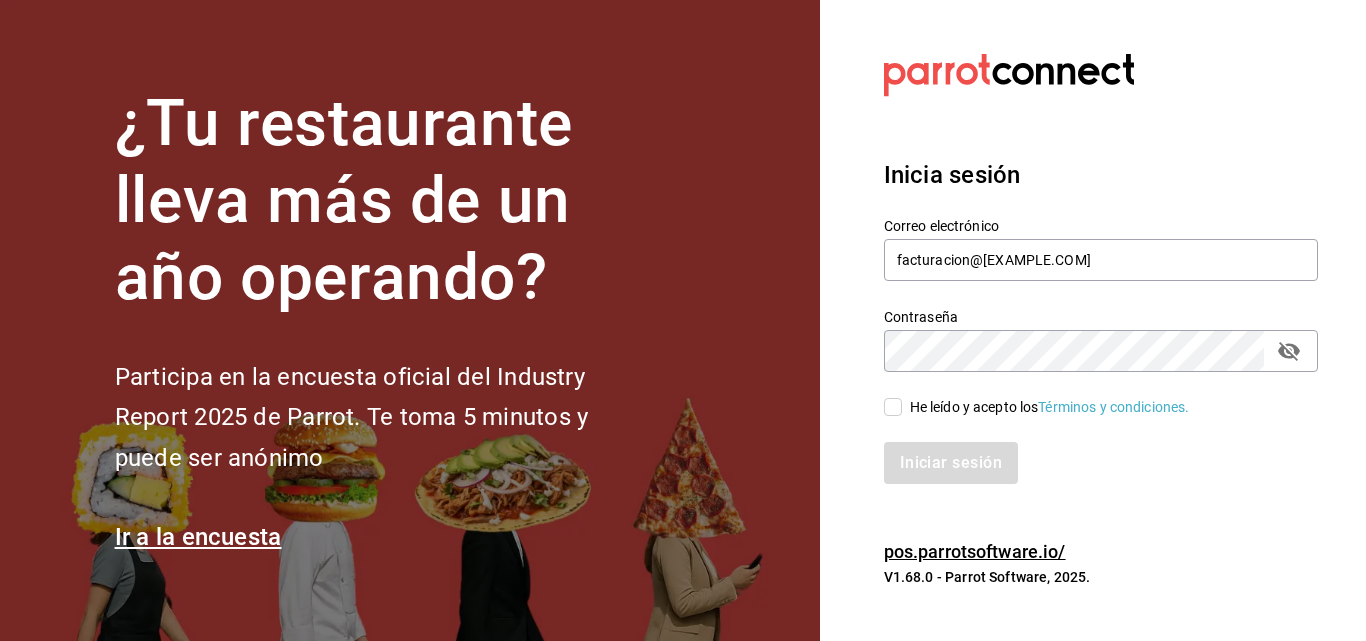 click on "He leído y acepto los  Términos y condiciones." at bounding box center [1050, 407] 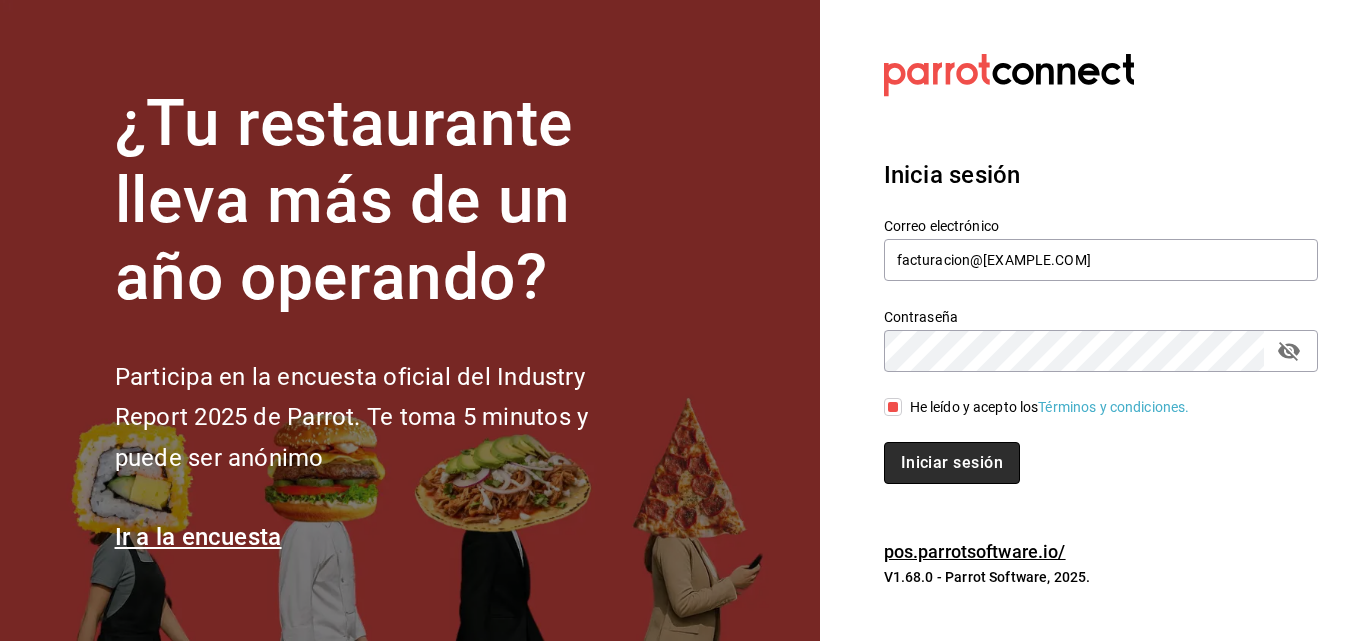 click on "Iniciar sesión" at bounding box center [952, 463] 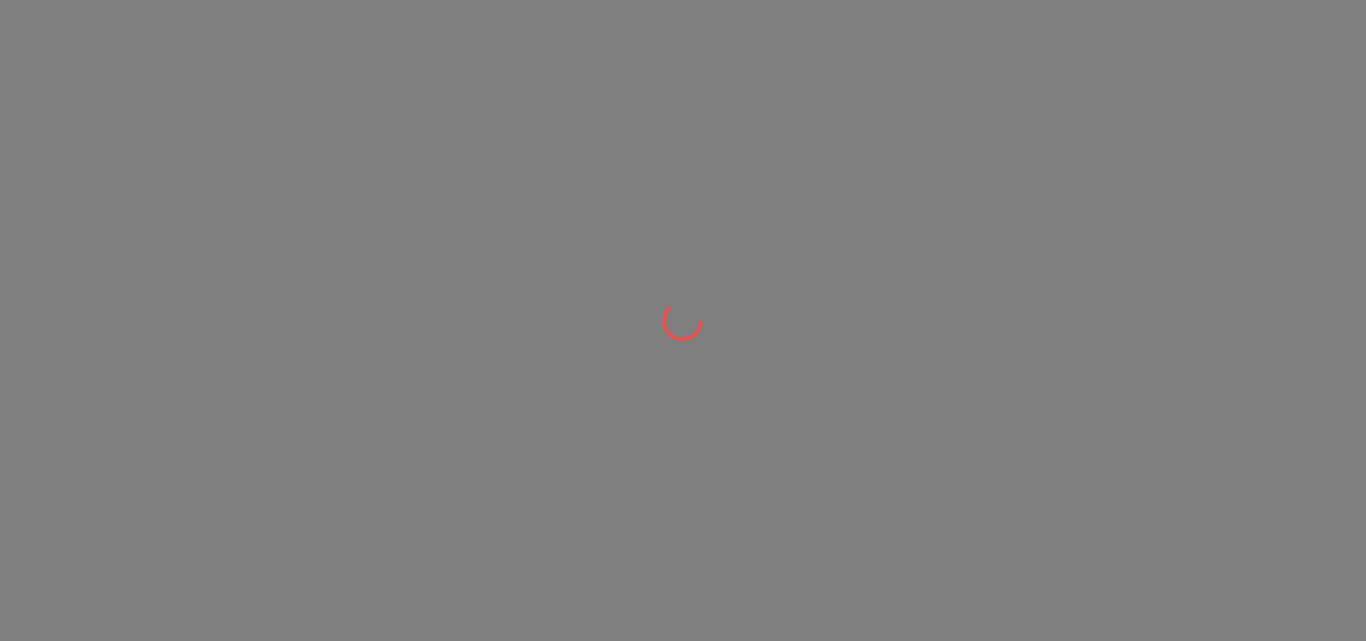scroll, scrollTop: 0, scrollLeft: 0, axis: both 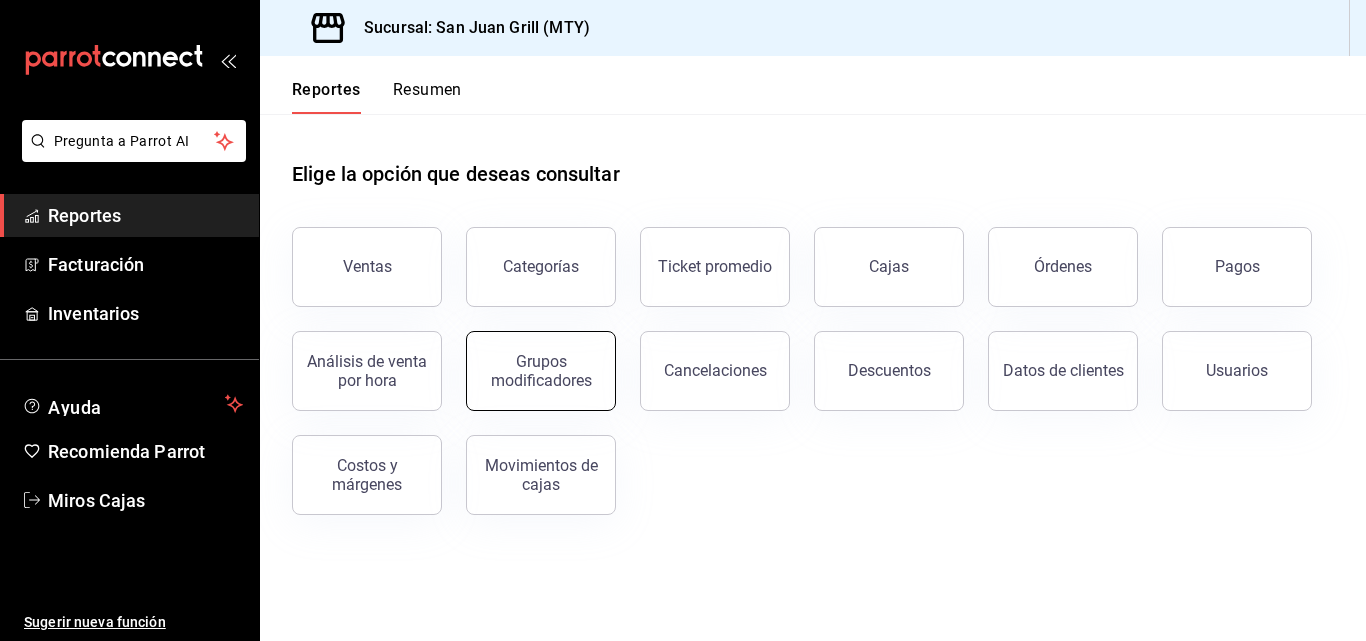 click on "Grupos modificadores" at bounding box center [541, 371] 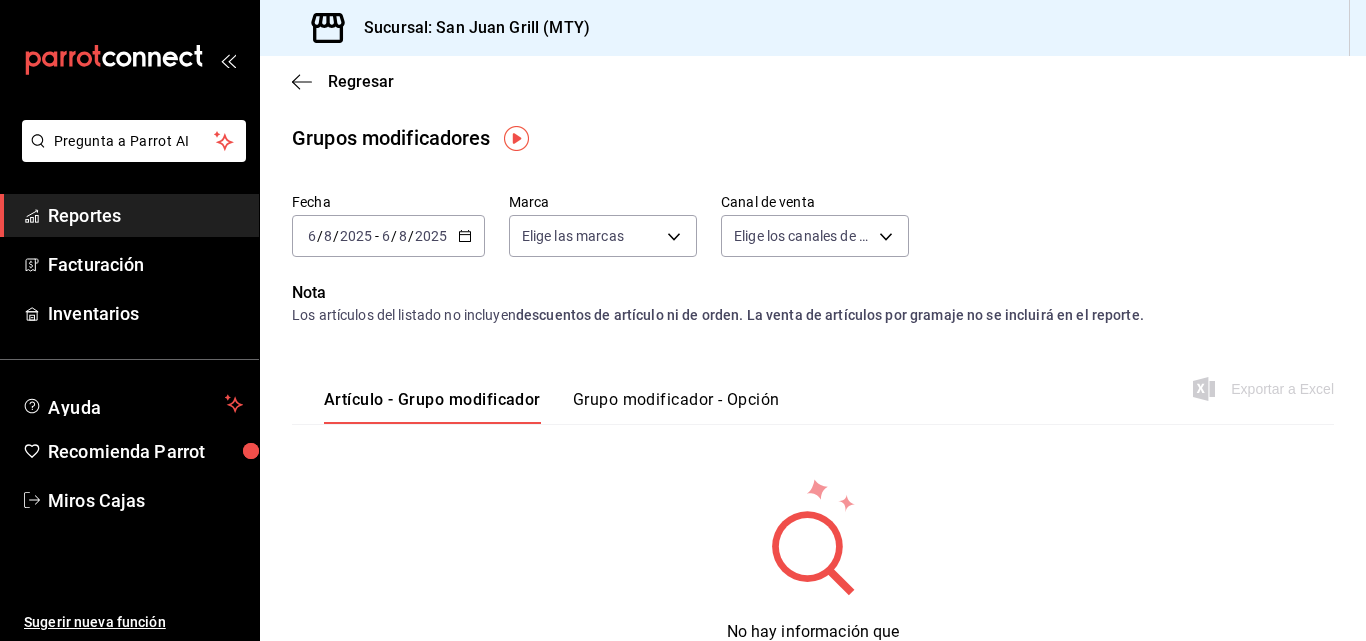 drag, startPoint x: 460, startPoint y: 244, endPoint x: 401, endPoint y: 237, distance: 59.413803 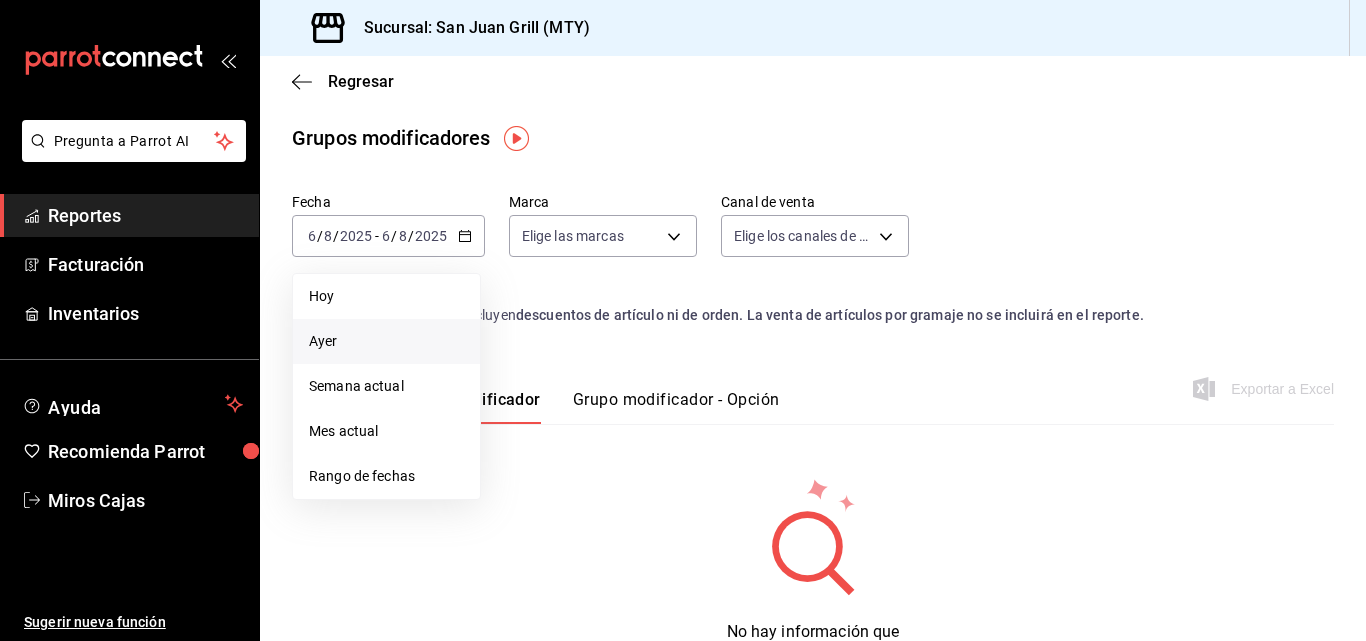 click on "Ayer" at bounding box center [386, 341] 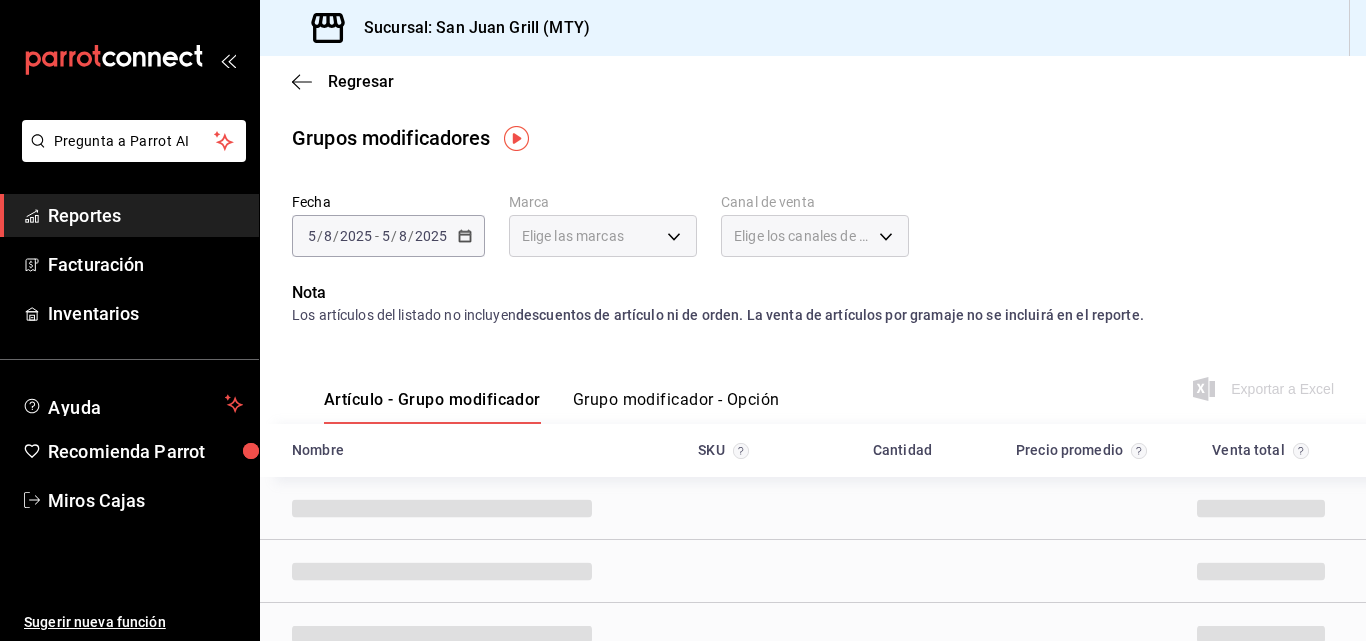 click on "Grupo modificador - Opción" at bounding box center [676, 407] 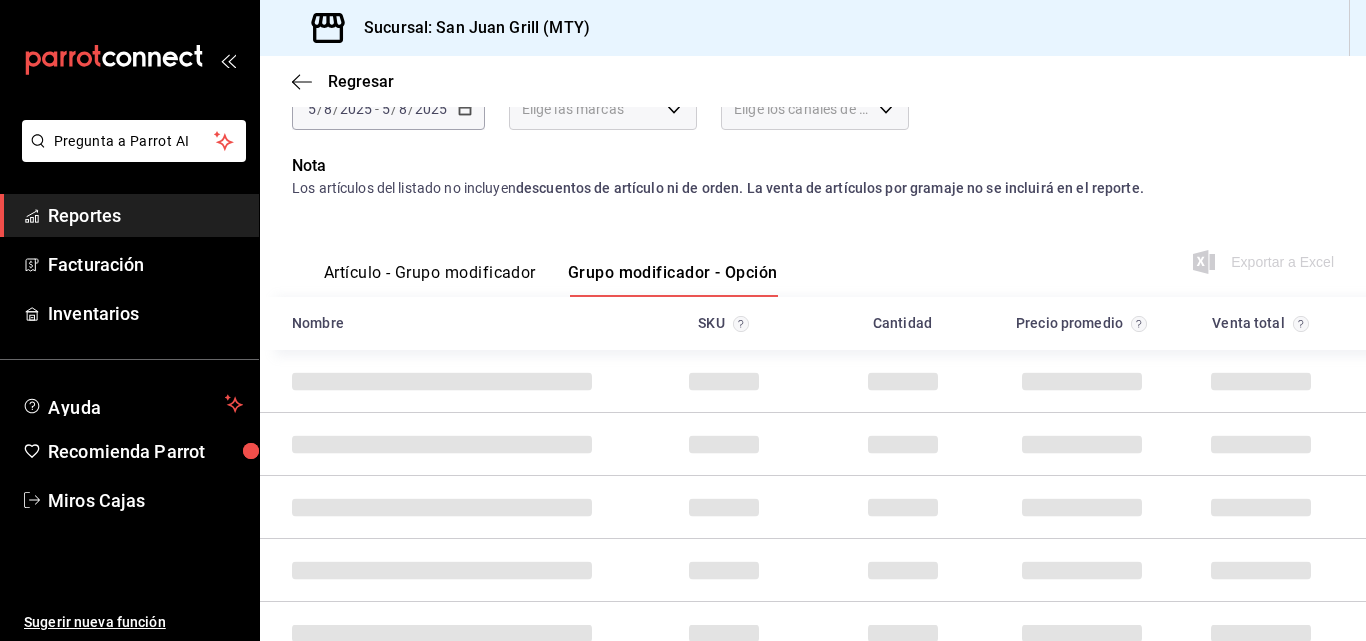 scroll, scrollTop: 131, scrollLeft: 0, axis: vertical 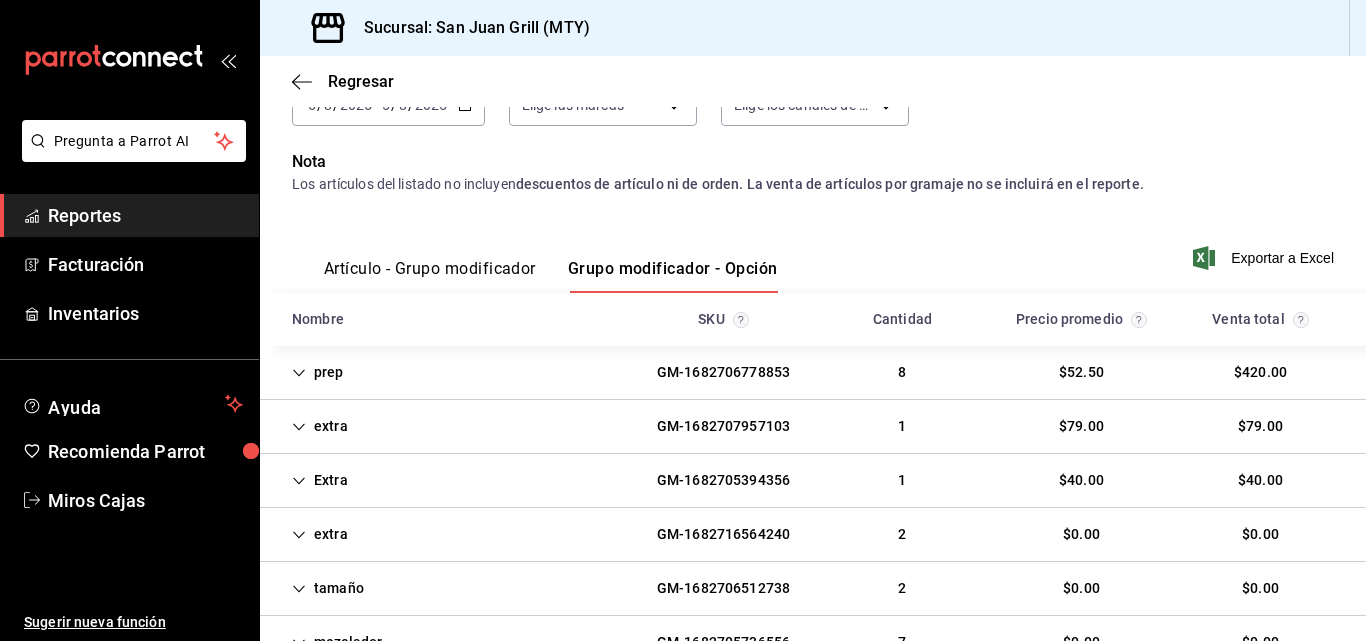 click on "extra GM-1682707957103 1 $79.00 $79.00" at bounding box center (813, 427) 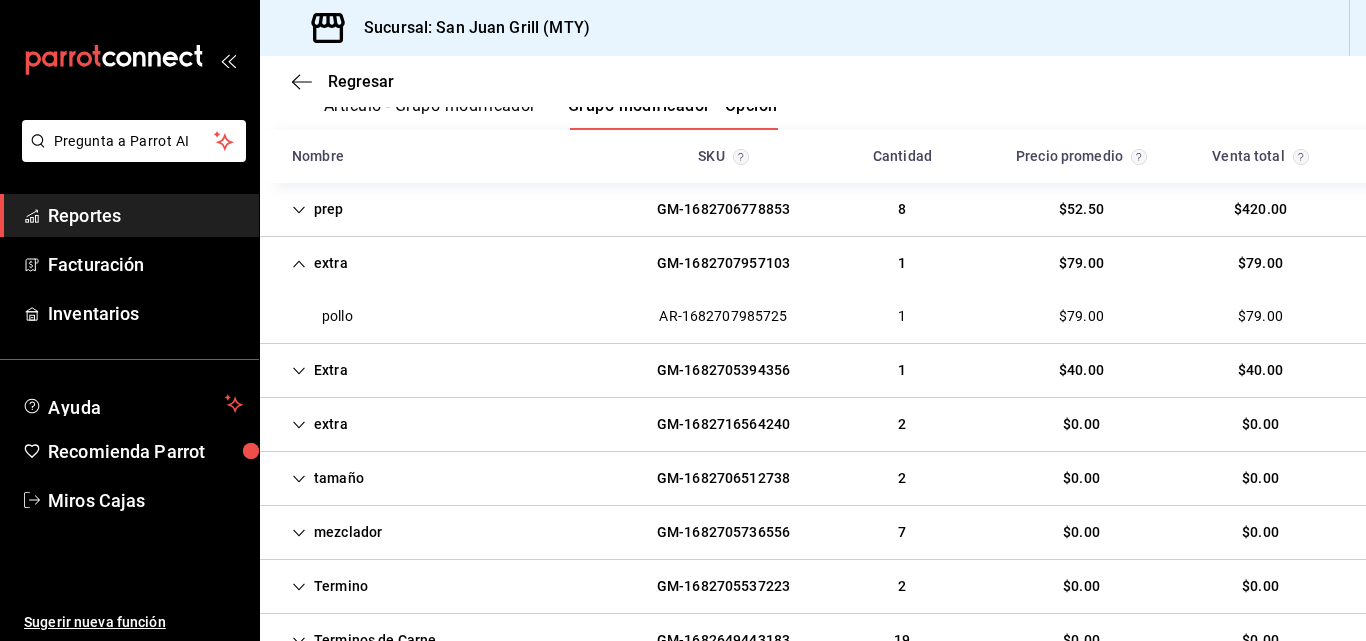 scroll, scrollTop: 295, scrollLeft: 0, axis: vertical 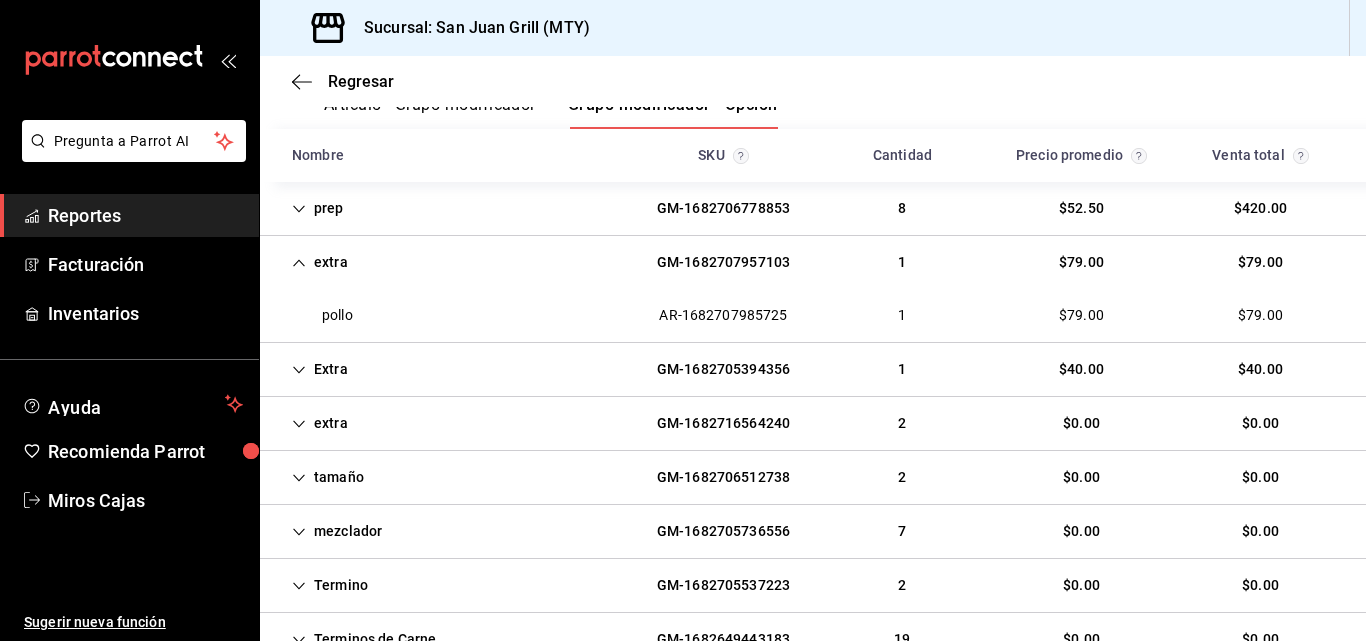 click on "Extra GM-1682705394356 1 $40.00 $40.00" at bounding box center (813, 370) 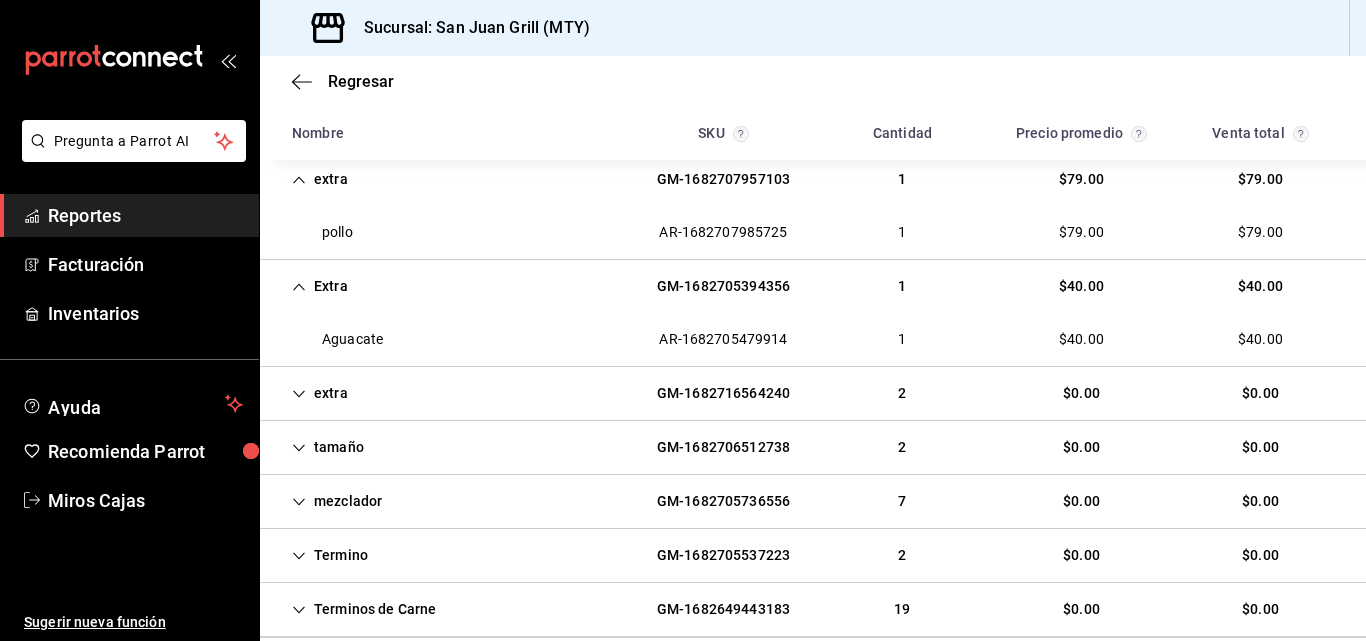 scroll, scrollTop: 379, scrollLeft: 0, axis: vertical 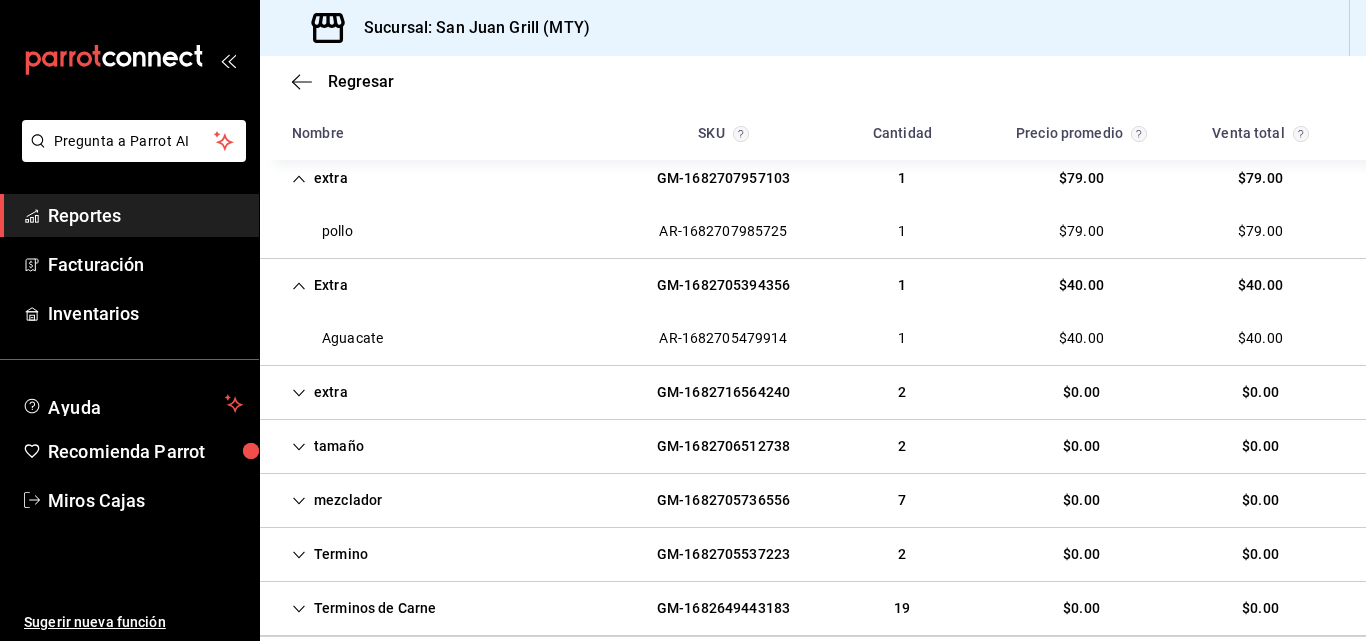 click on "extra GM-1682716564240 2 $0.00 $0.00" at bounding box center [813, 393] 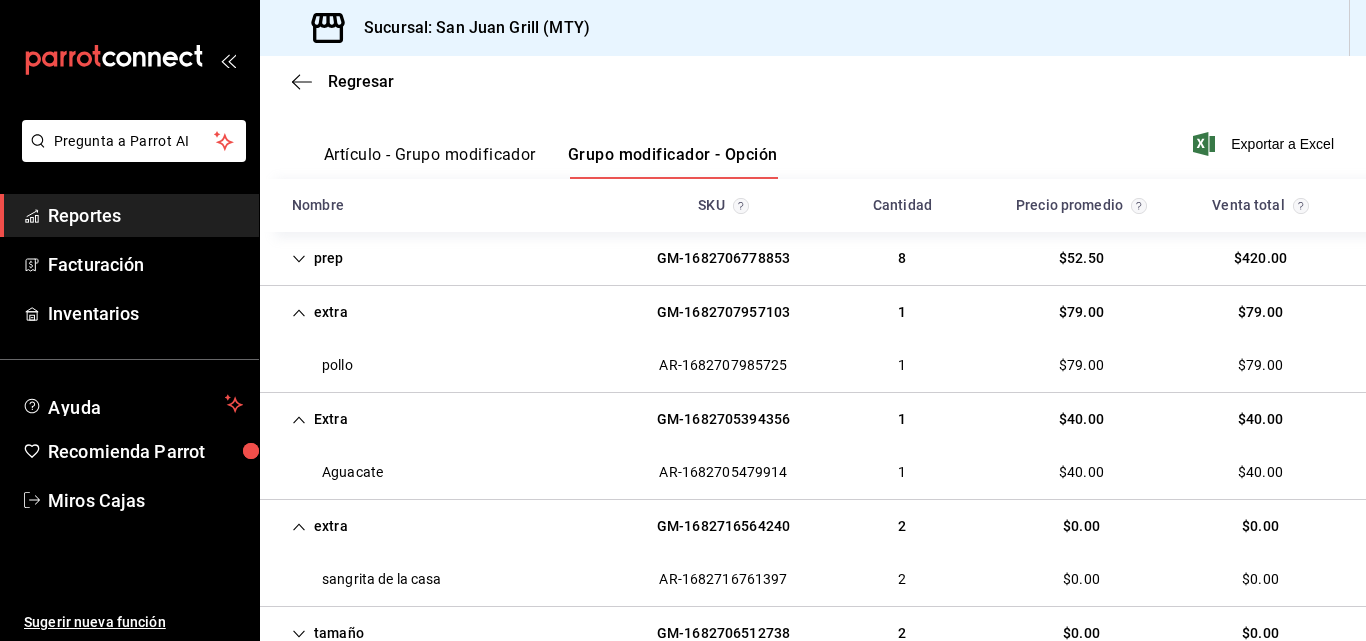scroll, scrollTop: 244, scrollLeft: 0, axis: vertical 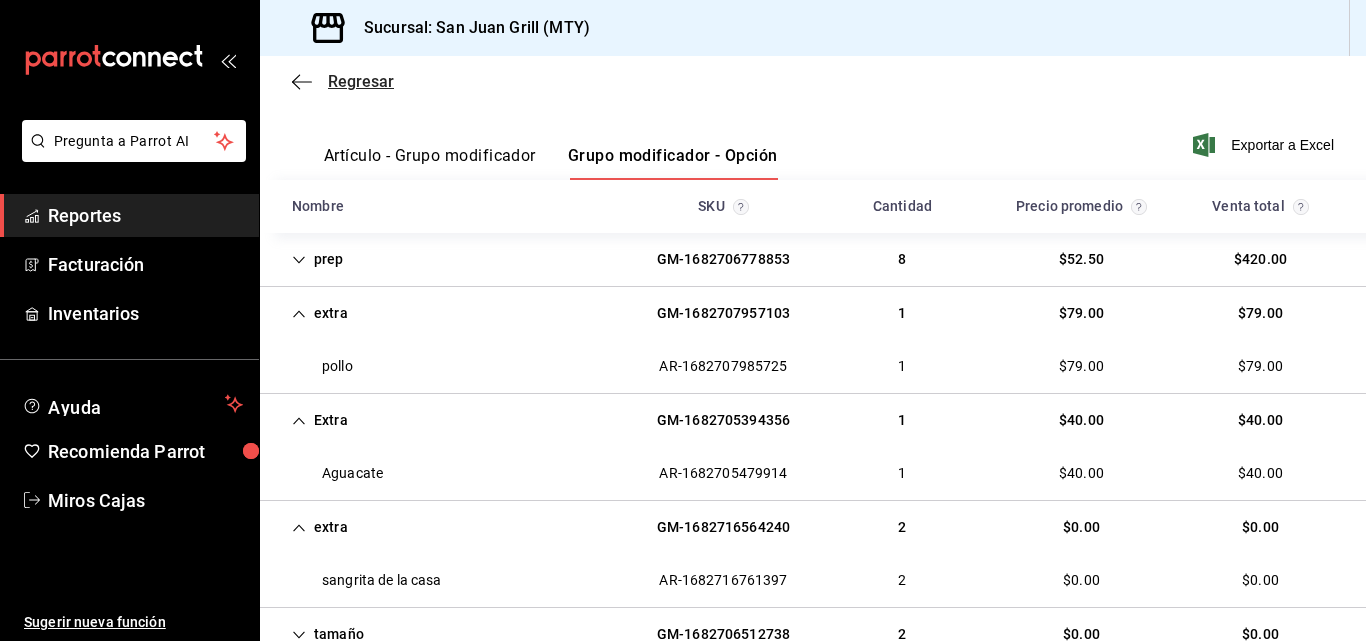 click 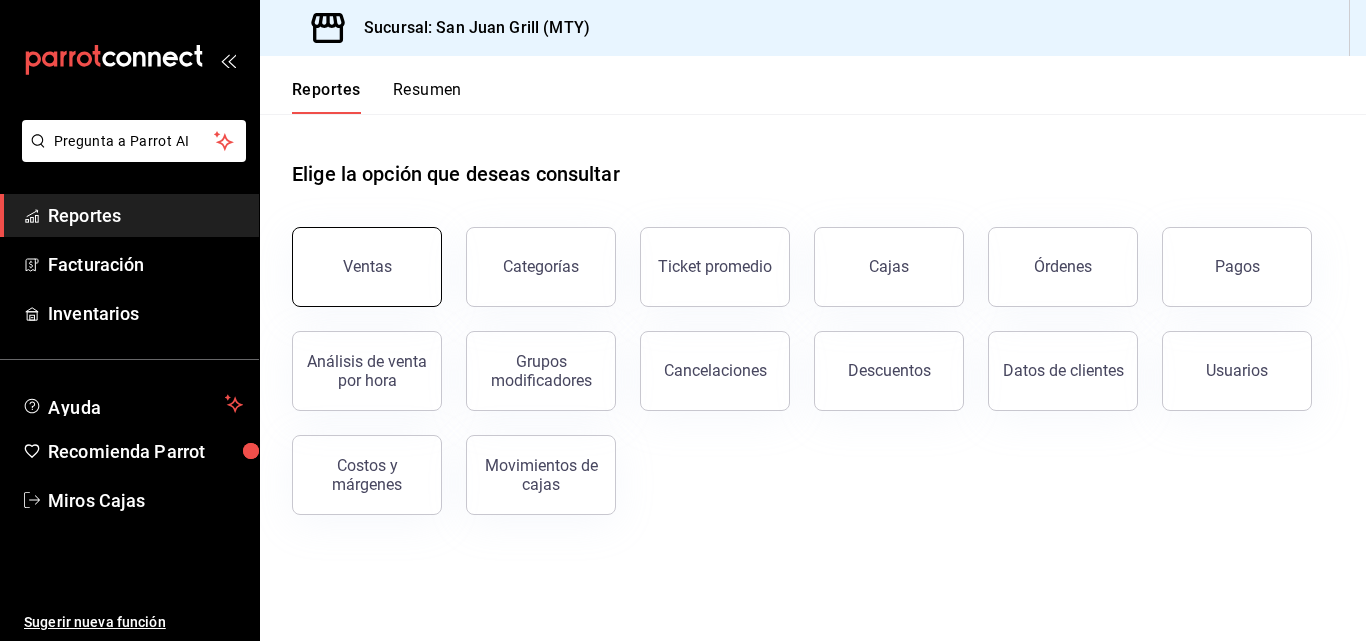 click on "Ventas" at bounding box center (367, 267) 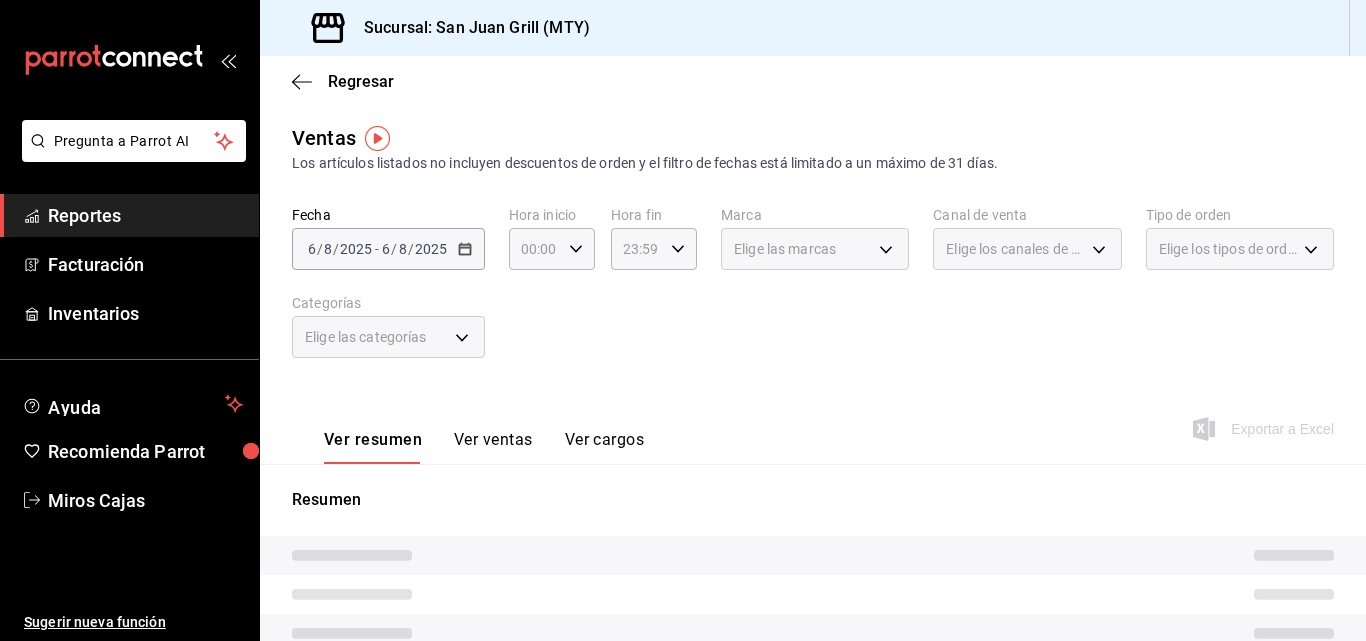 click on "2025-08-06 6 / 8 / 2025 - 2025-08-06 6 / 8 / 2025" at bounding box center (388, 249) 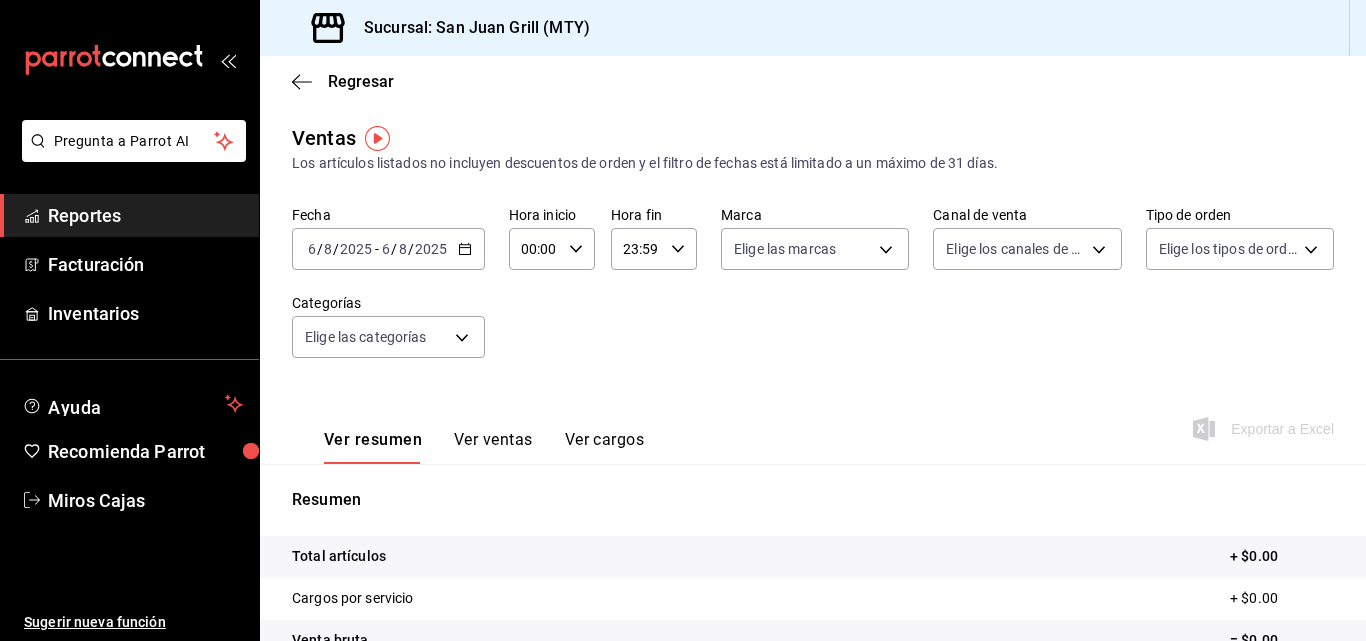 click 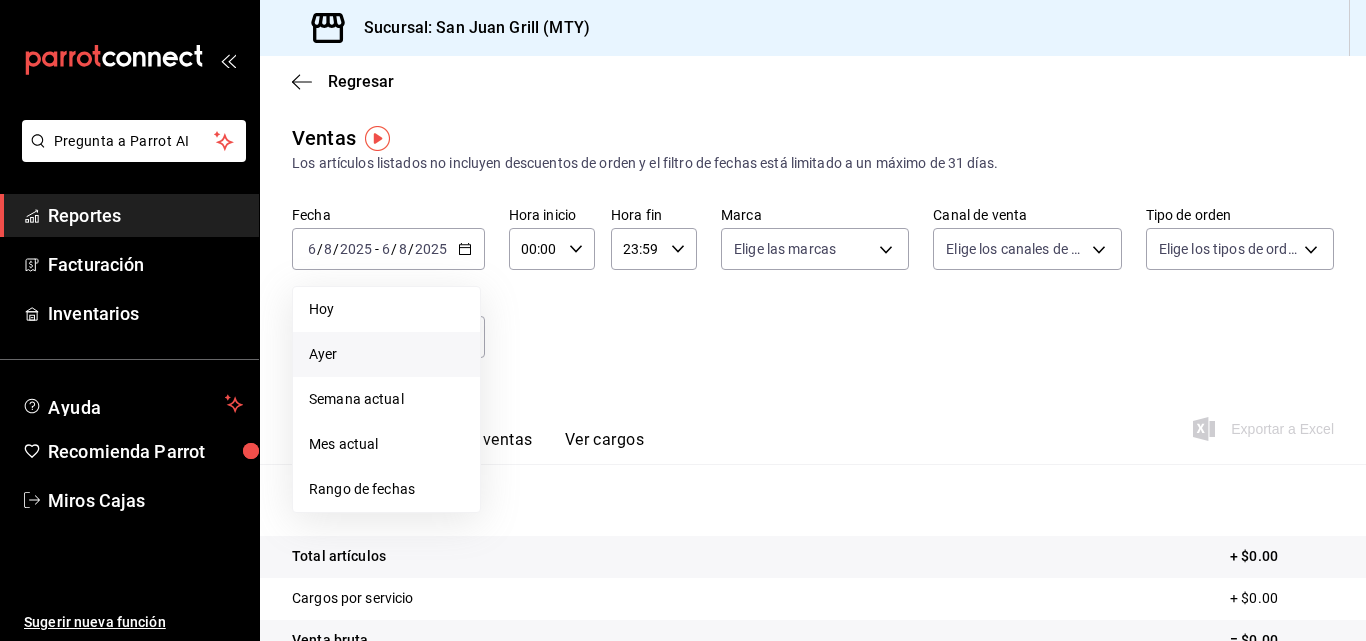 click on "Ayer" at bounding box center [386, 354] 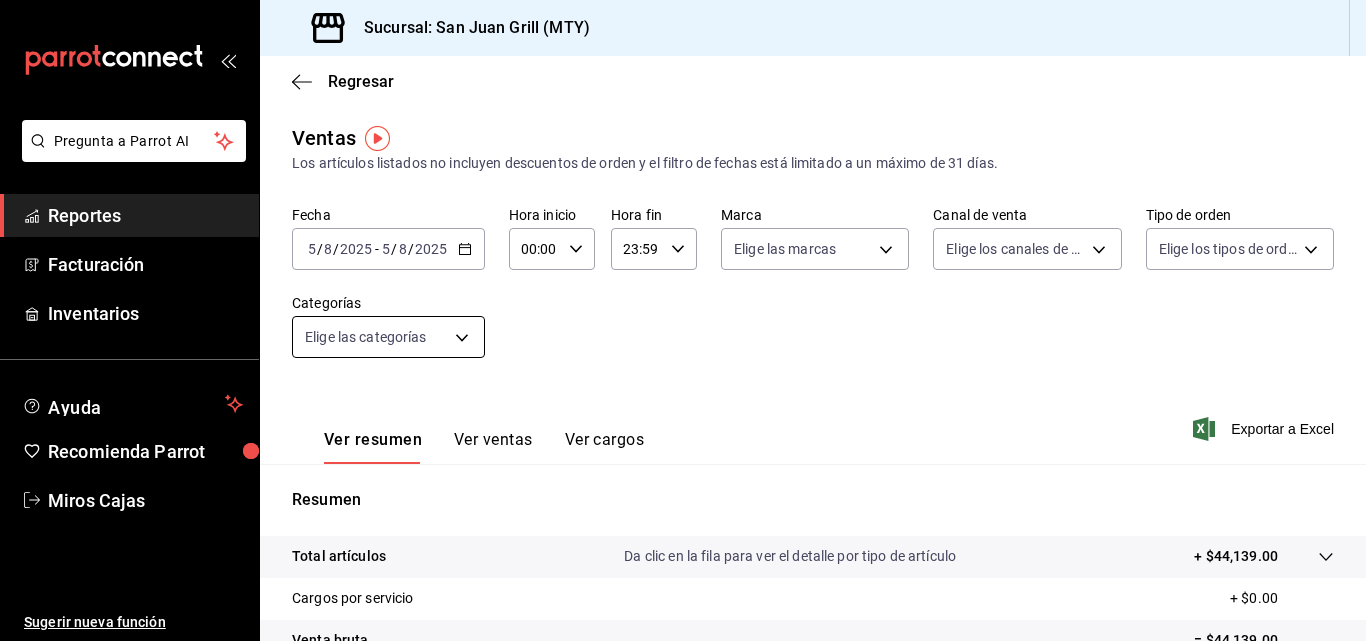 click on "Pregunta a Parrot AI Reportes   Facturación   Inventarios   Ayuda Recomienda Parrot   Miros Cajas   Sugerir nueva función   Sucursal: San Juan Grill ([CITY]) Regresar Ventas Los artículos listados no incluyen descuentos de orden y el filtro de fechas está limitado a un máximo de 31 días. Fecha [DATE] Hora inicio 00:00 Hora inicio Hora fin 23:59 Hora fin Marca Elige las marcas Canal de venta Elige los canales de venta Tipo de orden Elige los tipos de orden Categorías Elige las categorías Ver resumen Ver ventas Ver cargos Exportar a Excel Resumen Total artículos Da clic en la fila para ver el detalle por tipo de artículo + $44,139.00 Cargos por servicio + $0.00 Venta bruta = $44,139.00 Descuentos totales - $240.00 Certificados de regalo - $0.00 Venta total = $43,899.00 Impuestos - $6,055.03 Venta neta = $37,843.97 Pregunta a Parrot AI Reportes   Facturación   Inventarios   Ayuda Recomienda Parrot   Miros Cajas   Sugerir nueva función   Ver video tutorial" at bounding box center (683, 320) 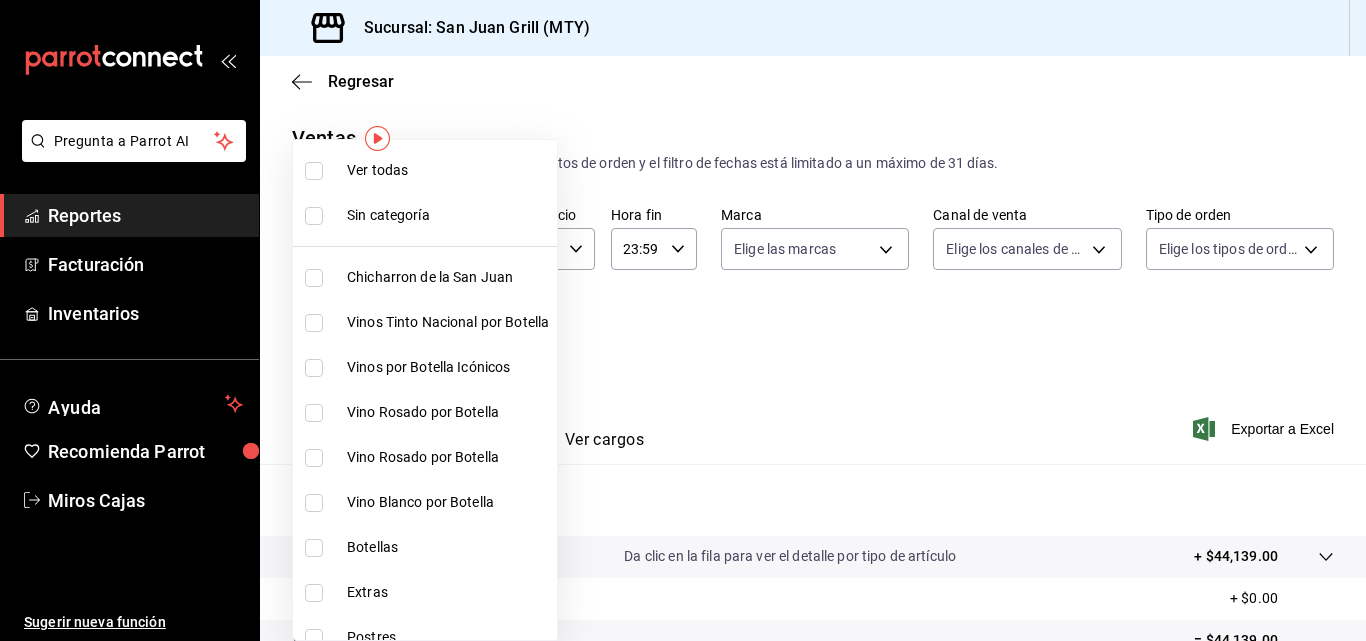 click on "Chicharron de la San Juan" at bounding box center (448, 277) 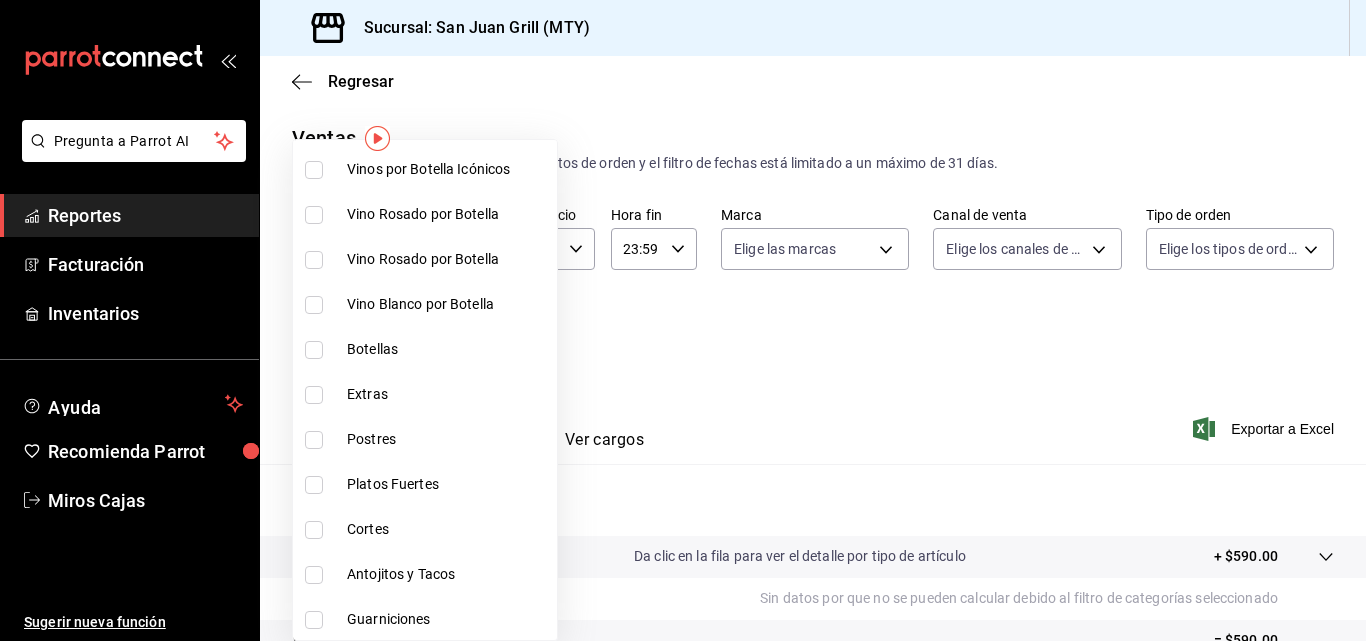 scroll, scrollTop: 199, scrollLeft: 0, axis: vertical 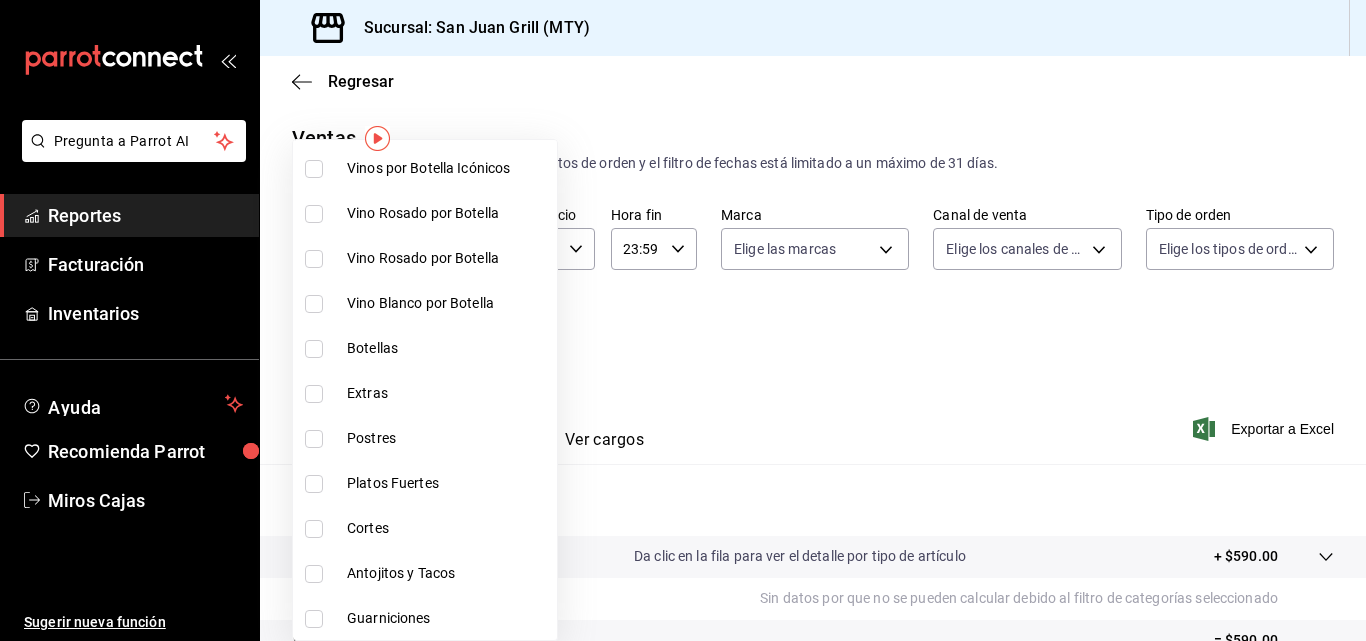 click on "Extras" at bounding box center (448, 393) 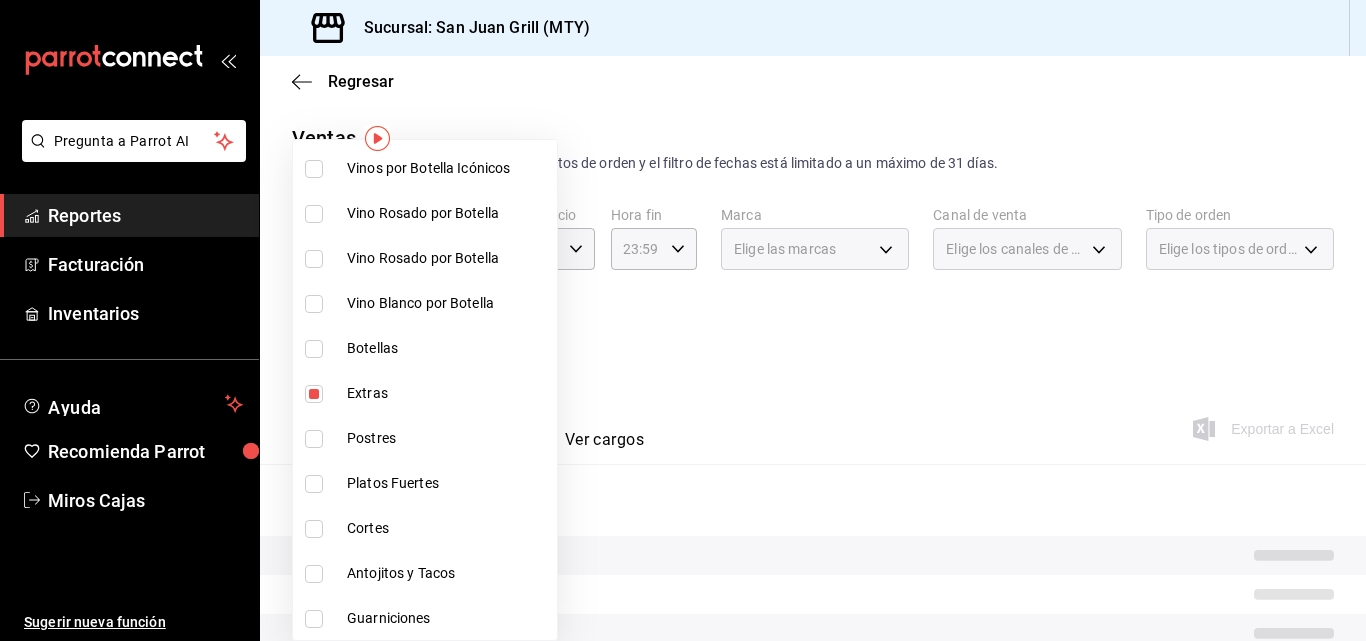 click on "Postres" at bounding box center (425, 438) 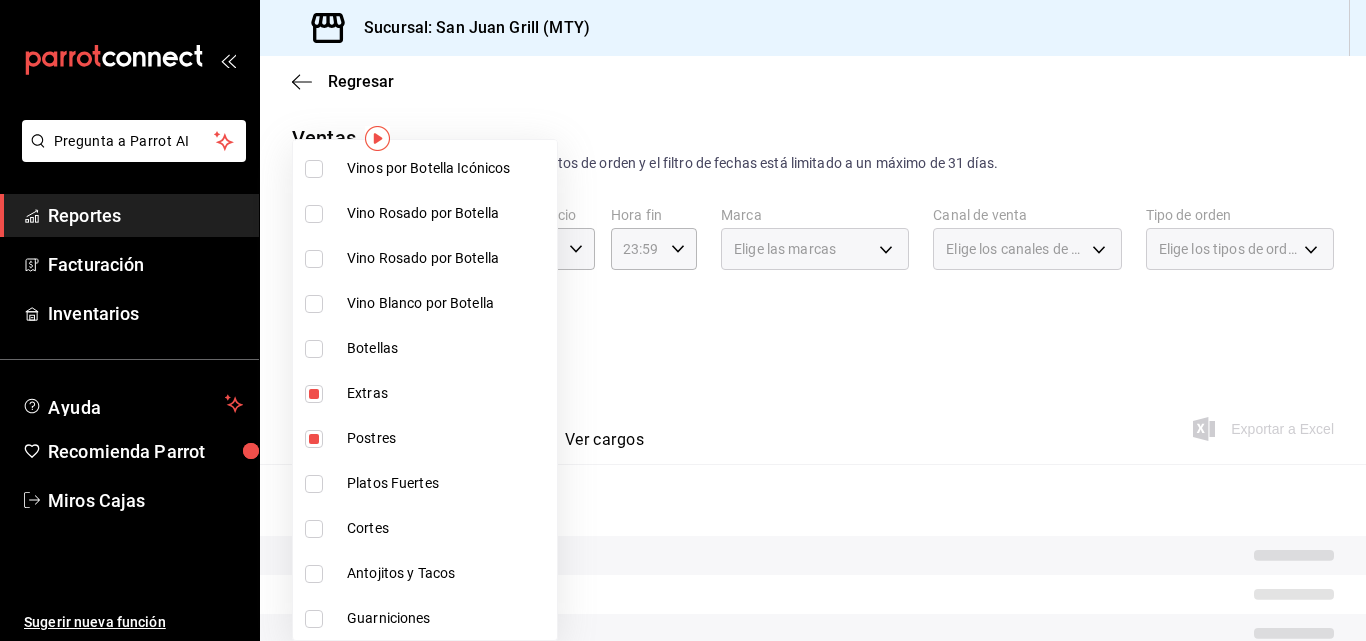 click on "Platos Fuertes" at bounding box center (448, 483) 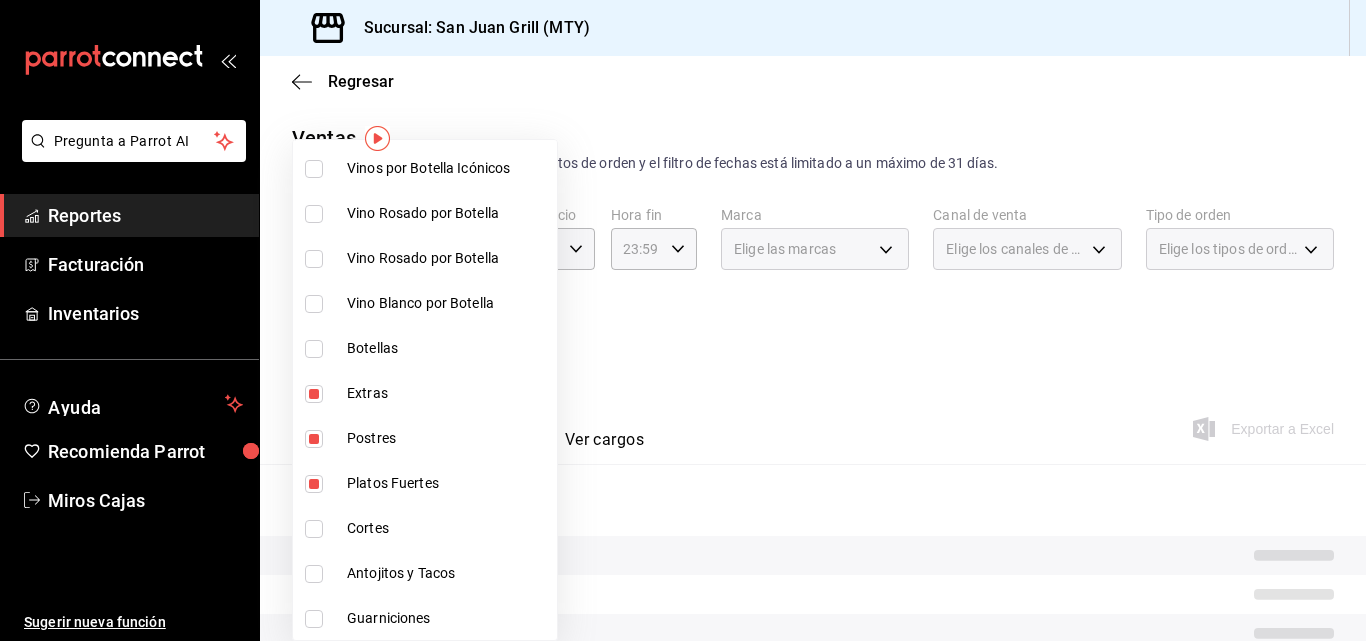click on "Cortes" at bounding box center [448, 528] 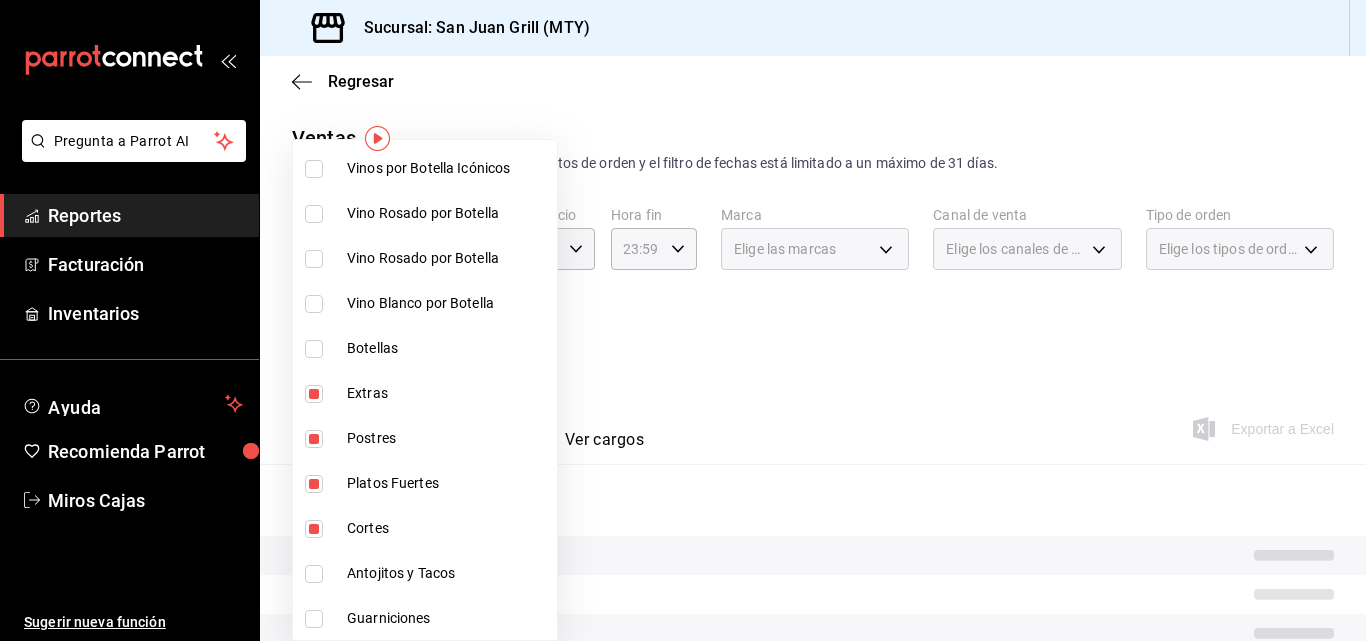 click on "Antojitos y Tacos" at bounding box center [425, 573] 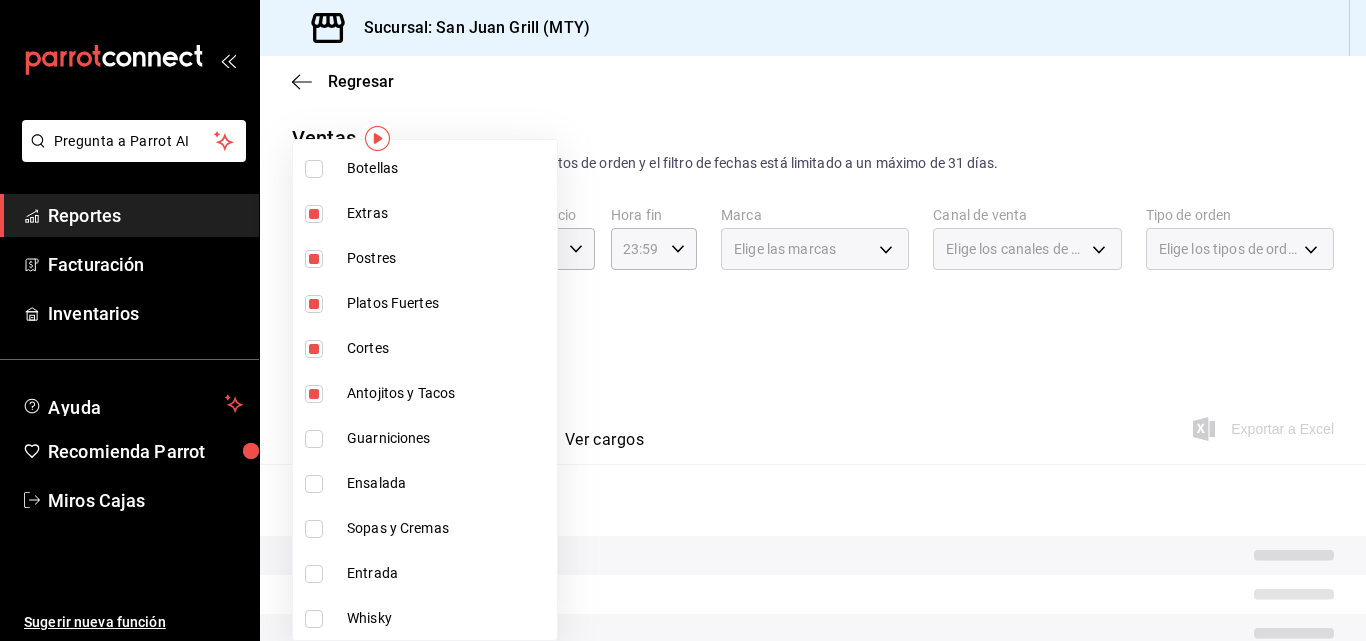 scroll, scrollTop: 380, scrollLeft: 0, axis: vertical 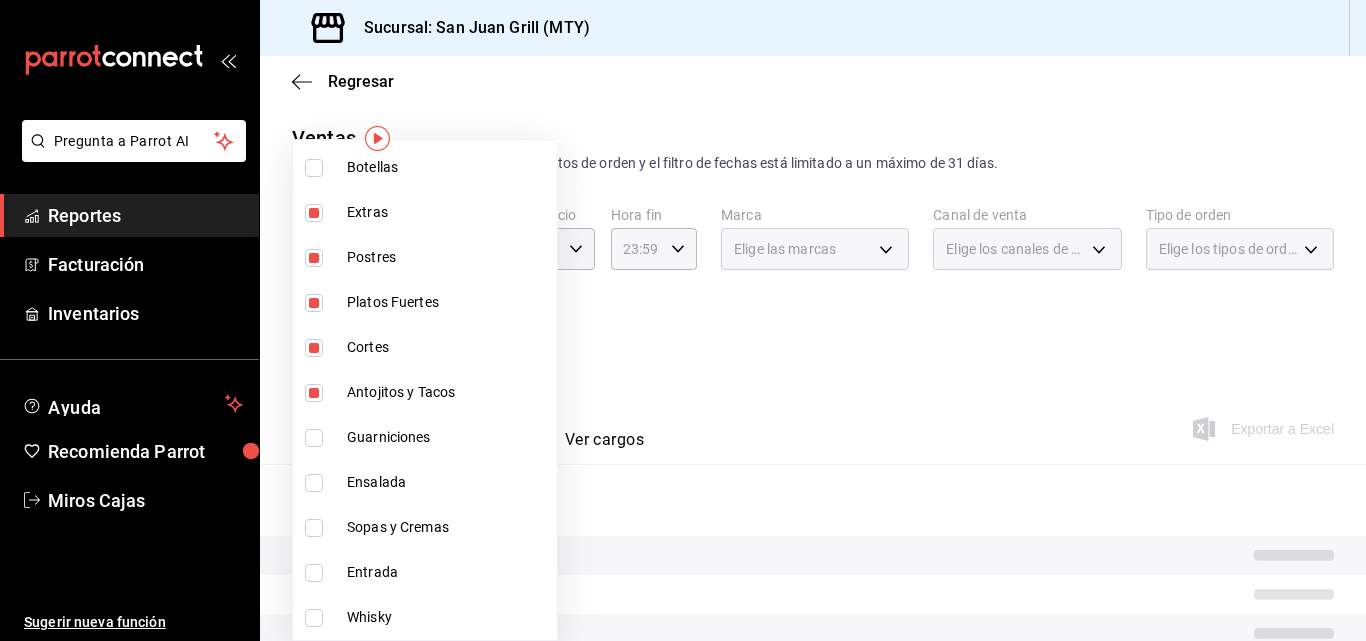 click on "Guarniciones" at bounding box center [448, 437] 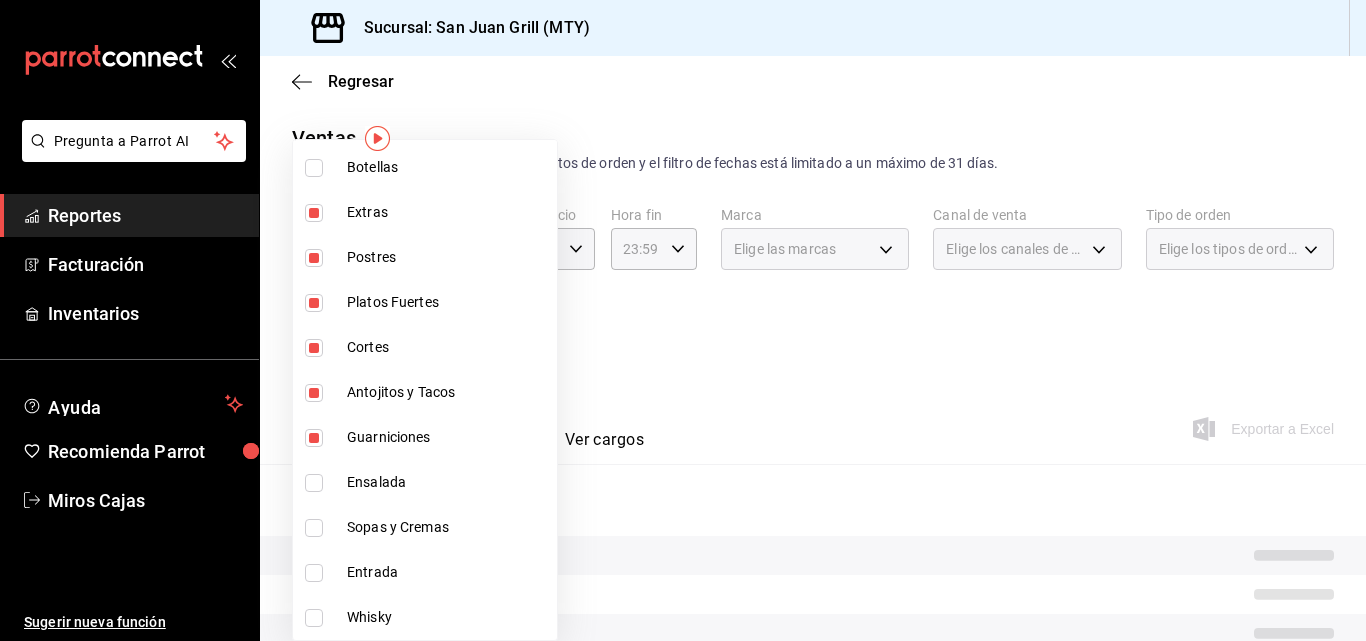 click on "Ensalada" at bounding box center (448, 482) 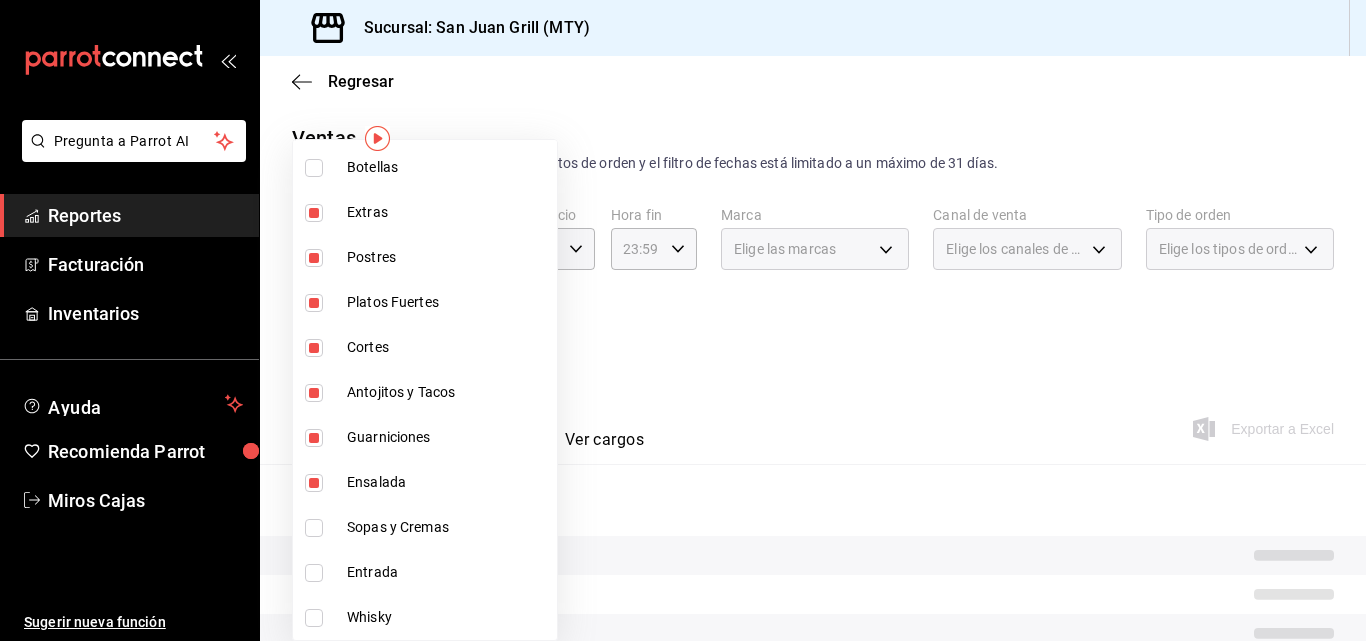 click on "Sopas y Cremas" at bounding box center [448, 527] 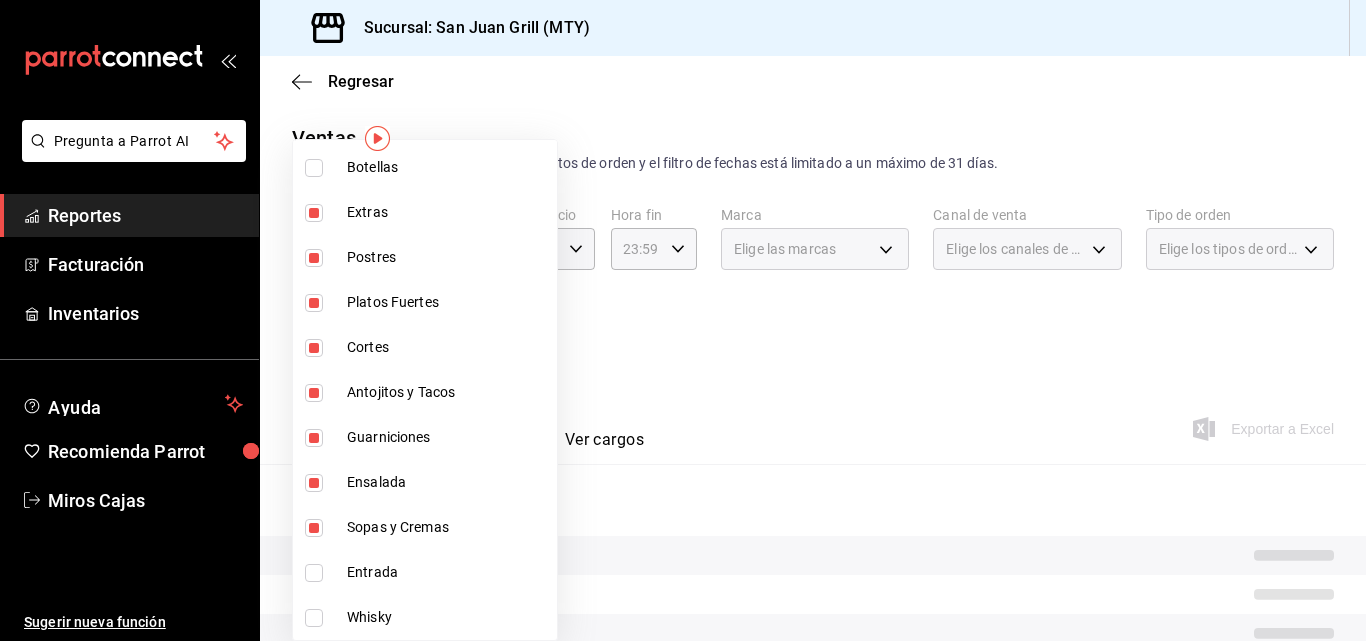 click on "Entrada" at bounding box center [448, 572] 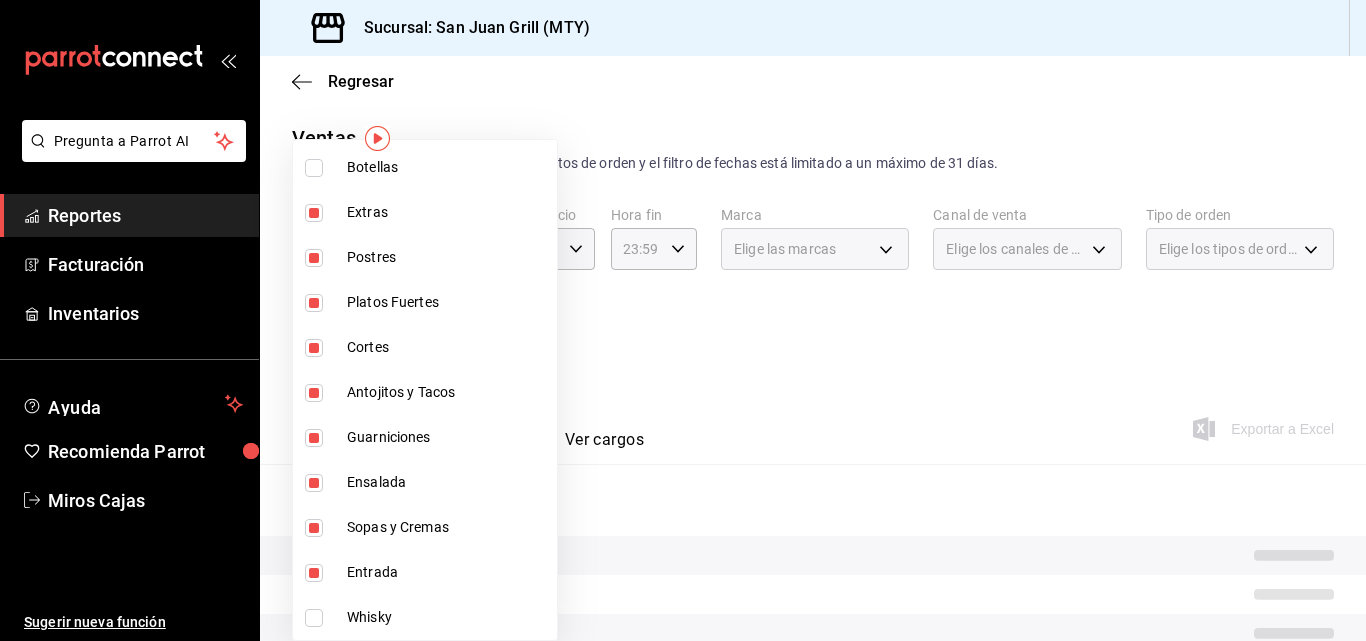 click at bounding box center [683, 320] 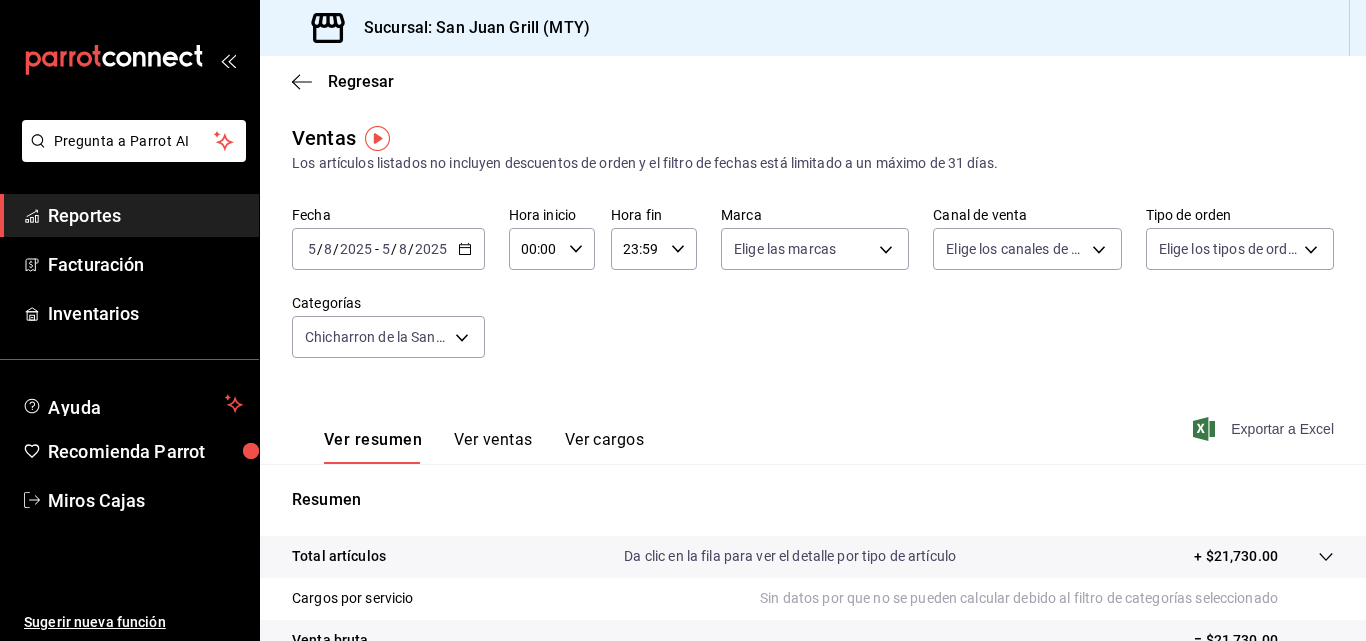 click on "Exportar a Excel" at bounding box center [1265, 429] 